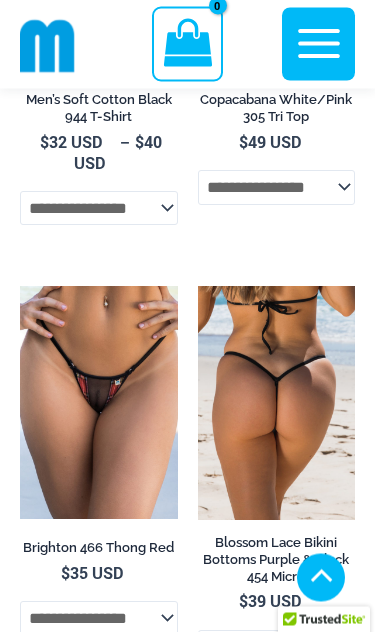 scroll, scrollTop: 4491, scrollLeft: 0, axis: vertical 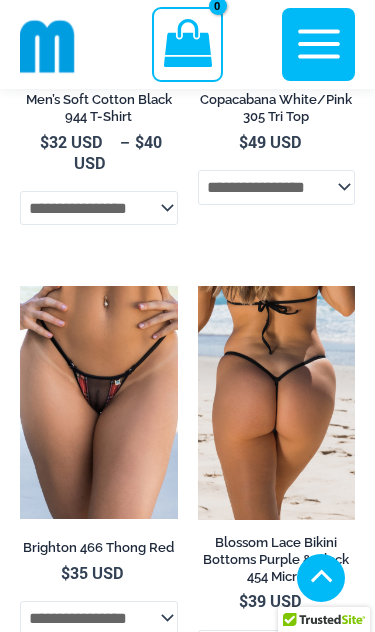click at bounding box center [20, 286] 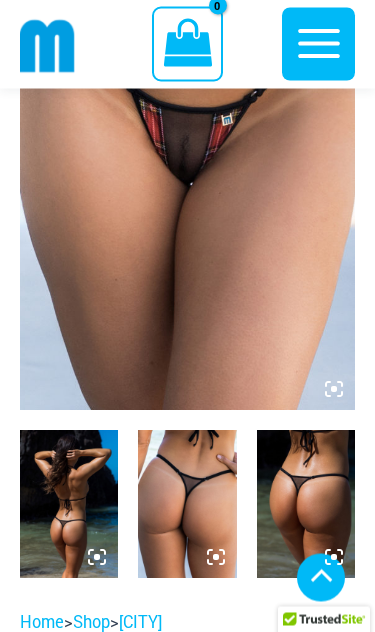 scroll, scrollTop: 318, scrollLeft: 0, axis: vertical 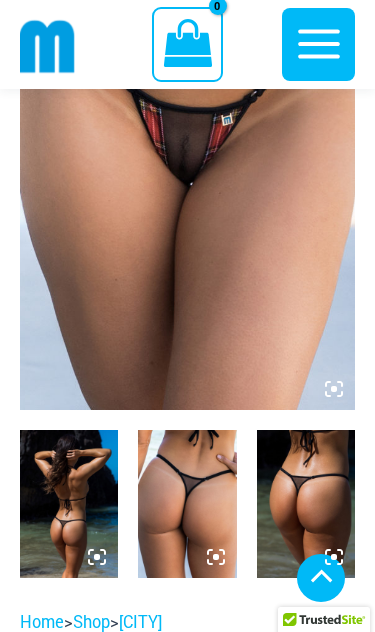 click at bounding box center [69, 503] 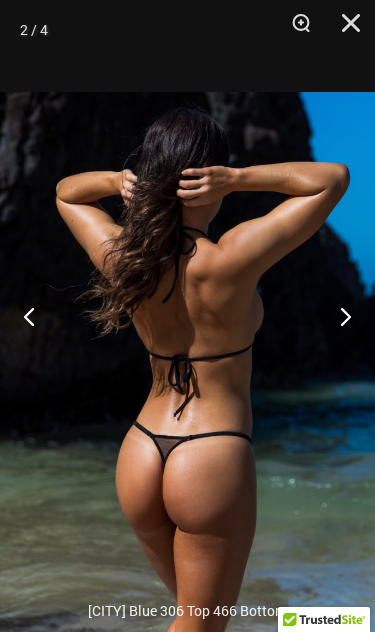click at bounding box center [337, 316] 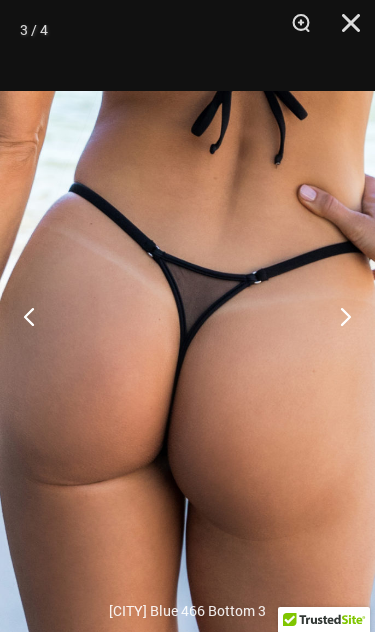 click at bounding box center (337, 316) 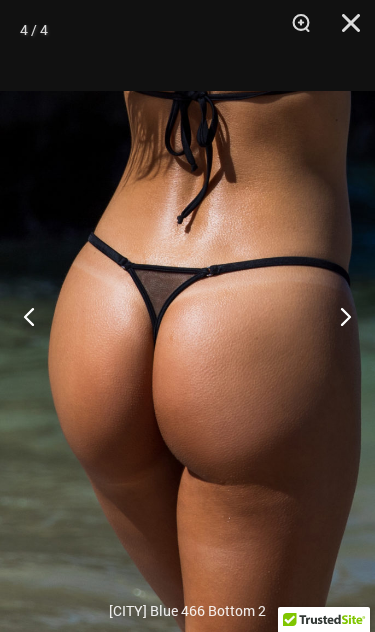 click at bounding box center [337, 316] 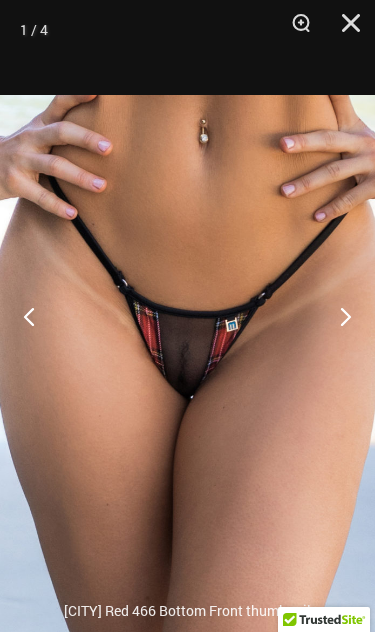 click at bounding box center (337, 316) 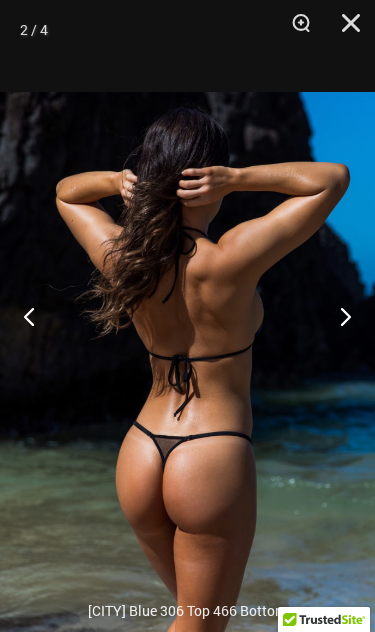 click at bounding box center (344, 30) 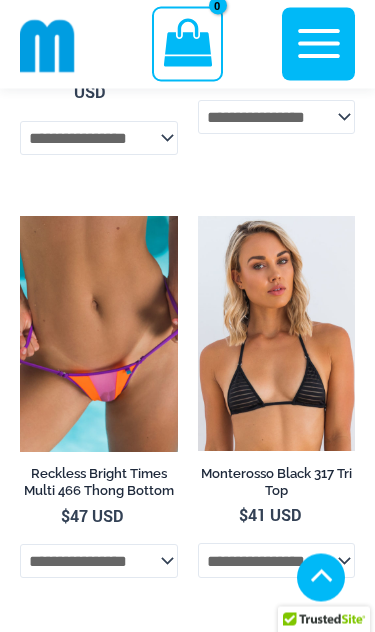 scroll, scrollTop: 2213, scrollLeft: 0, axis: vertical 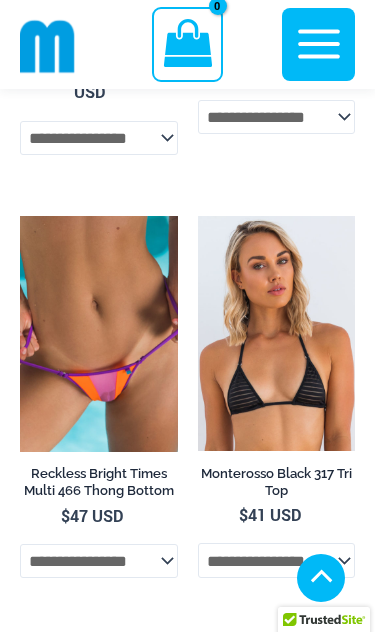 click at bounding box center (20, 216) 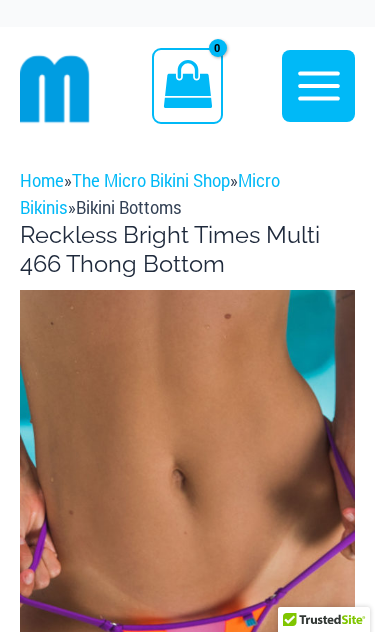 scroll, scrollTop: 121, scrollLeft: 0, axis: vertical 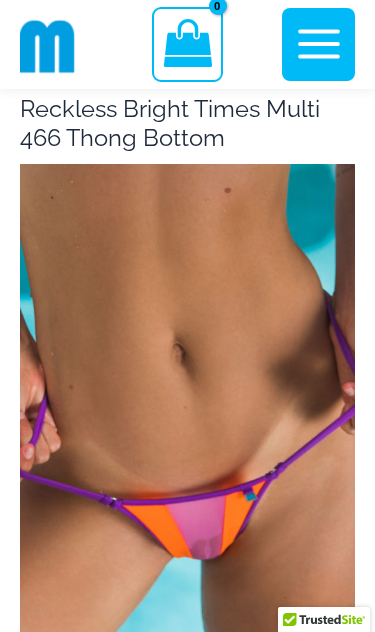 click at bounding box center (187, 415) 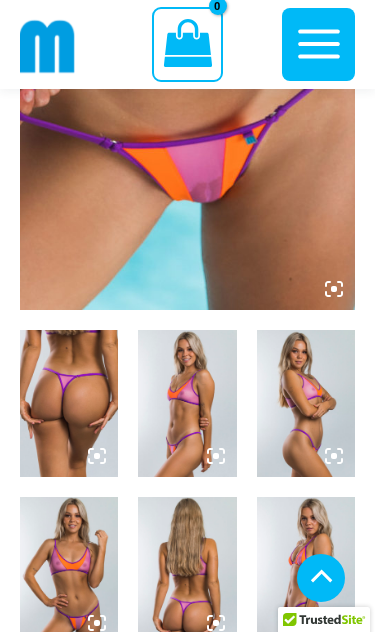 click at bounding box center [187, 58] 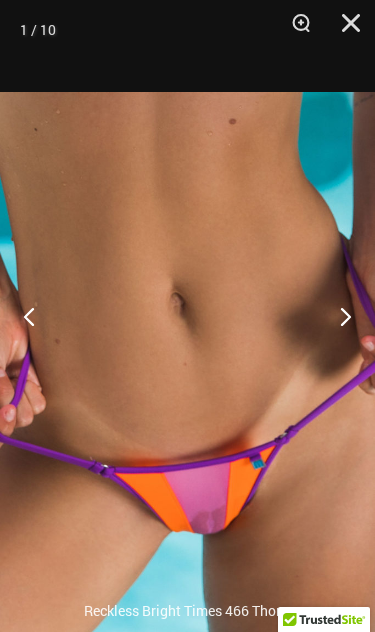 click at bounding box center (344, 30) 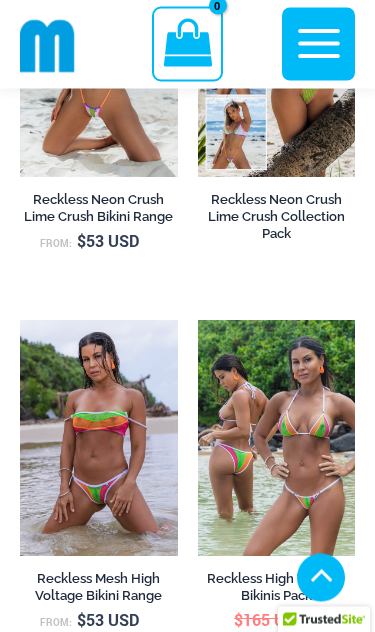 scroll, scrollTop: 4032, scrollLeft: 0, axis: vertical 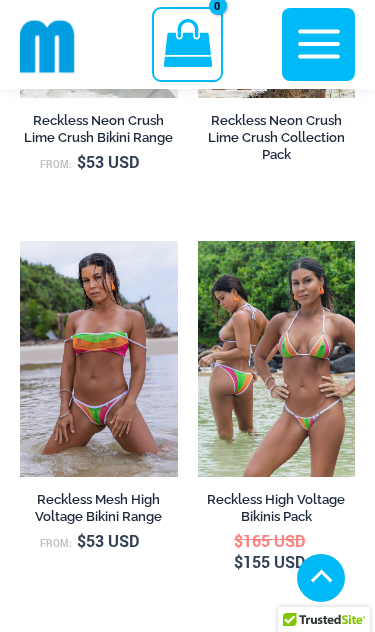 click at bounding box center [198, 241] 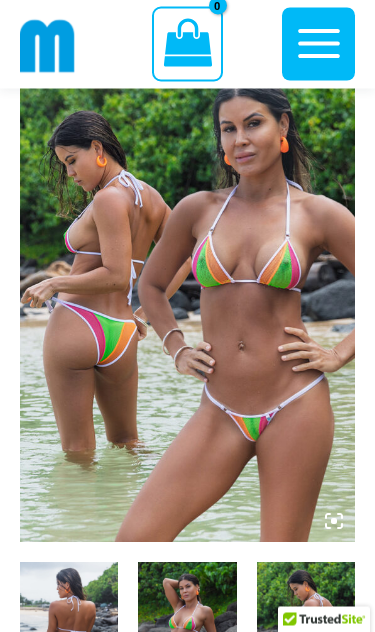 scroll, scrollTop: 234, scrollLeft: 0, axis: vertical 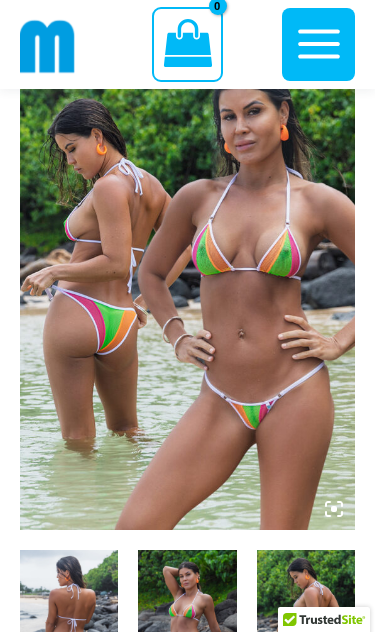 click at bounding box center [187, 278] 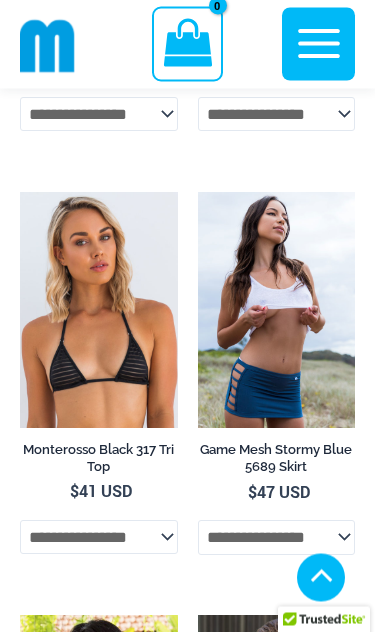 scroll, scrollTop: 8979, scrollLeft: 0, axis: vertical 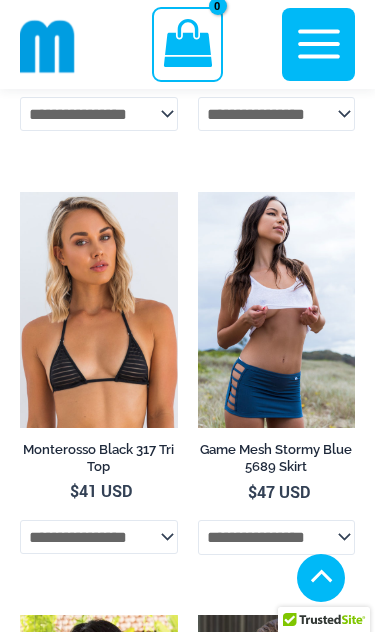 click at bounding box center [198, 192] 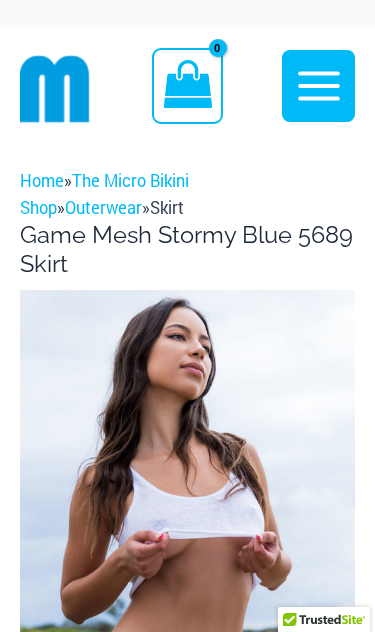 scroll, scrollTop: 229, scrollLeft: 0, axis: vertical 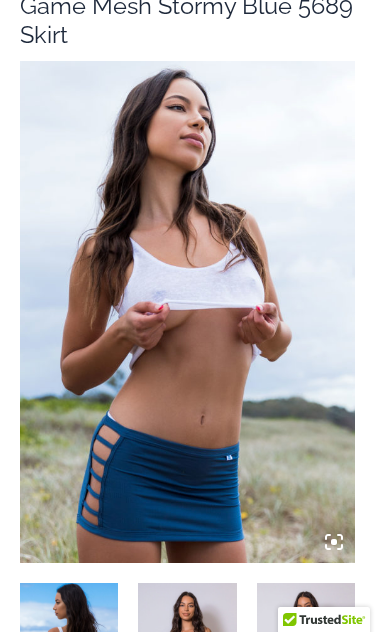 click at bounding box center (187, 312) 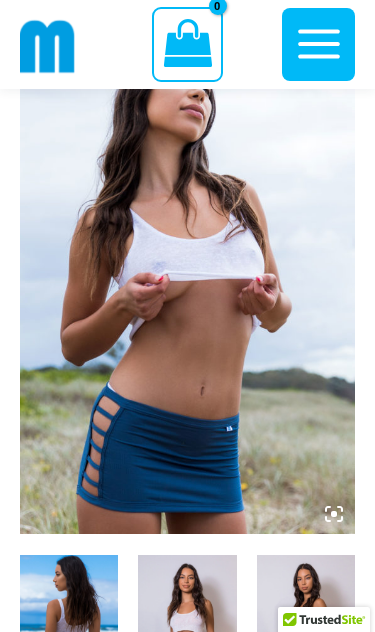 click at bounding box center (187, 283) 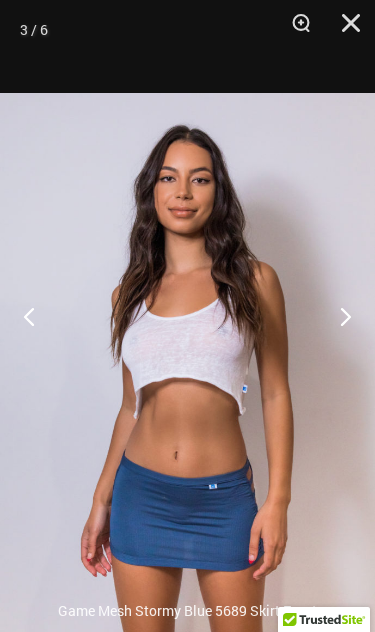 click at bounding box center (187, 373) 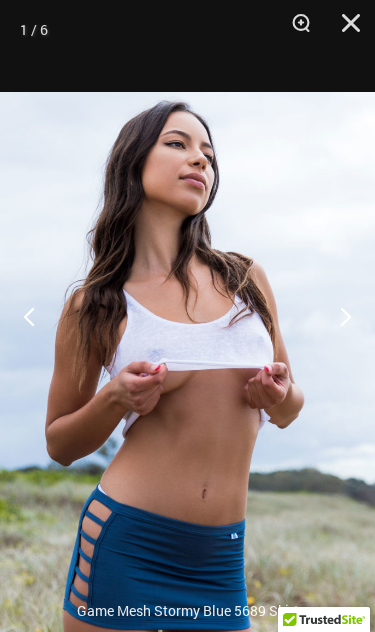 click at bounding box center [344, 30] 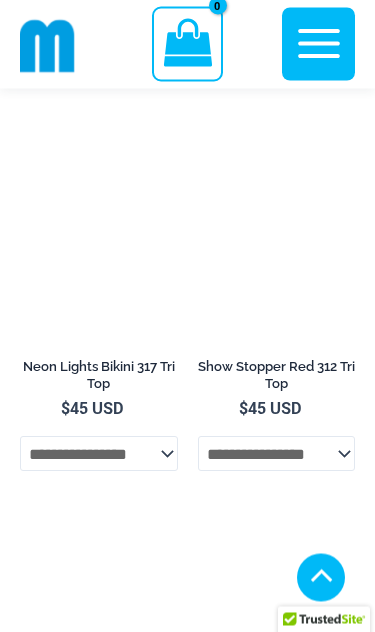 scroll, scrollTop: 2947, scrollLeft: 0, axis: vertical 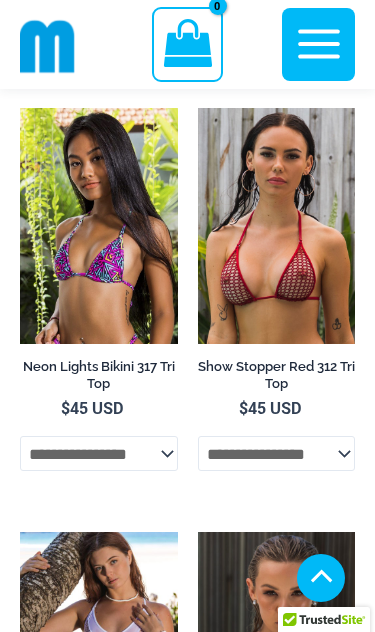 click at bounding box center (198, 108) 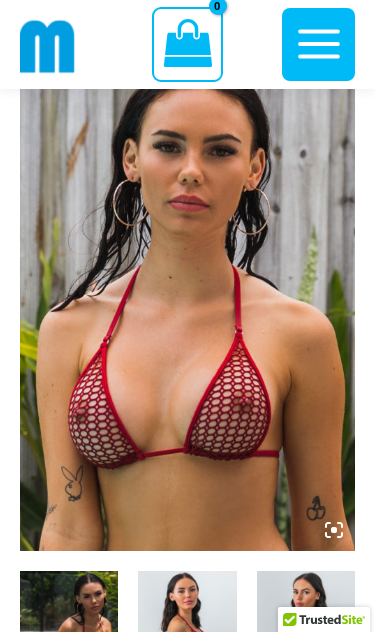 click at bounding box center (187, 299) 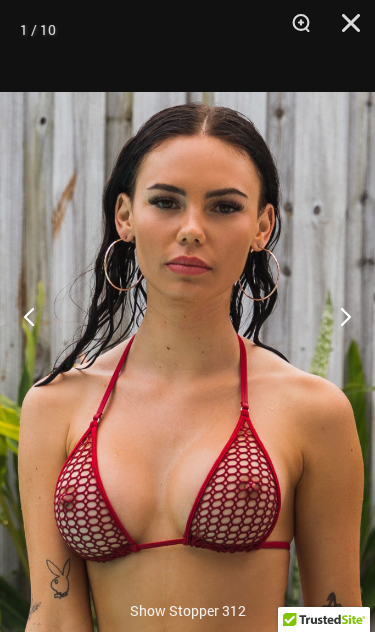 click at bounding box center [187, 373] 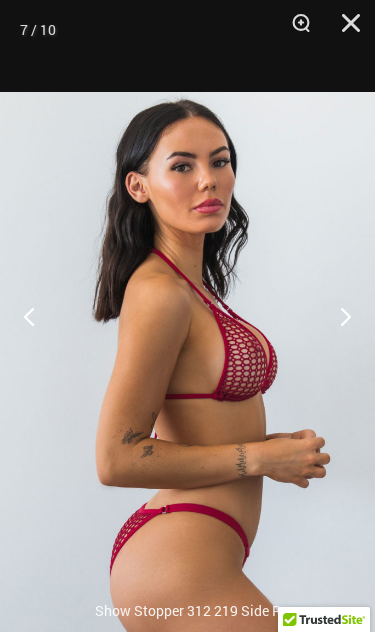 click at bounding box center (187, 372) 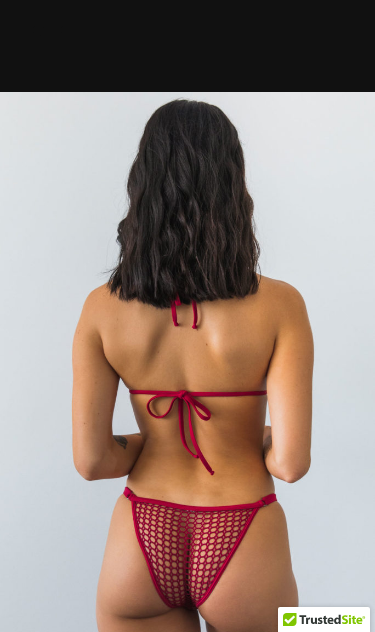 click at bounding box center [187, 372] 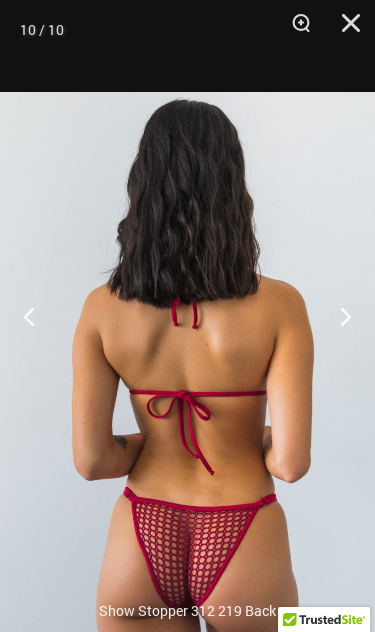 click at bounding box center (344, 30) 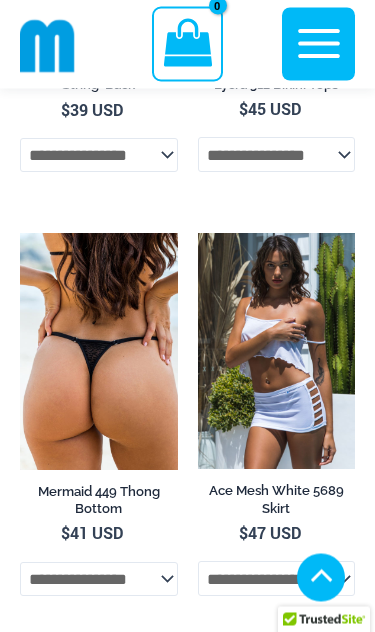 scroll, scrollTop: 7203, scrollLeft: 0, axis: vertical 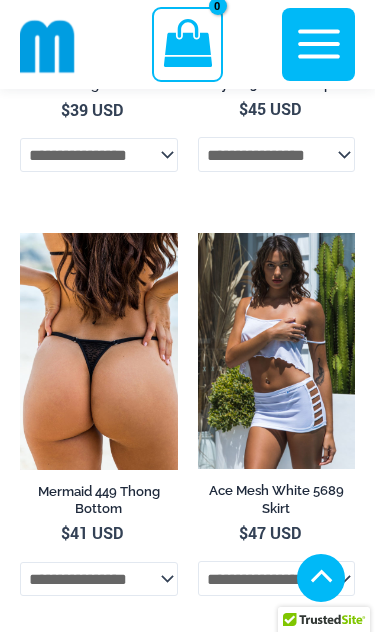 click at bounding box center [198, 233] 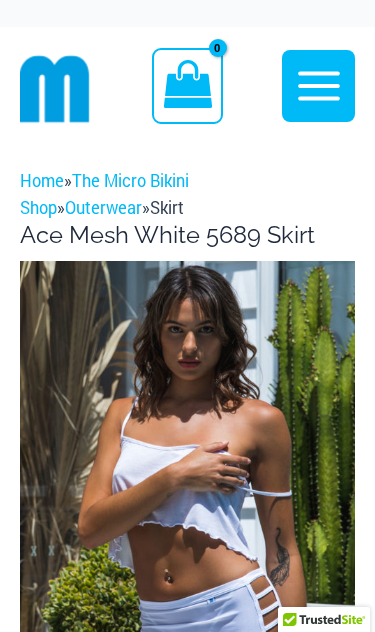 scroll, scrollTop: 0, scrollLeft: 0, axis: both 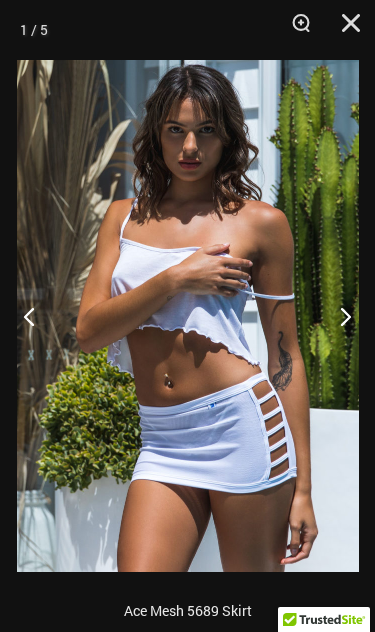 click at bounding box center (344, 30) 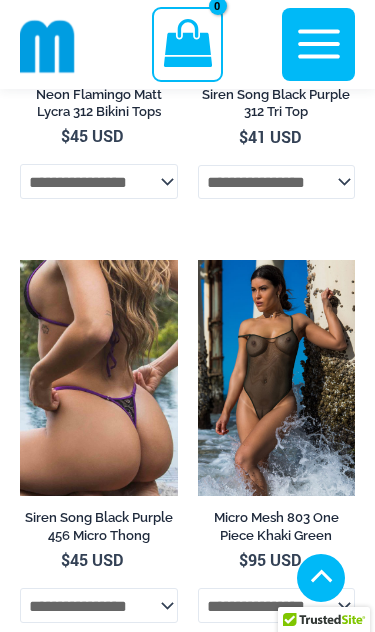 scroll, scrollTop: 5873, scrollLeft: 0, axis: vertical 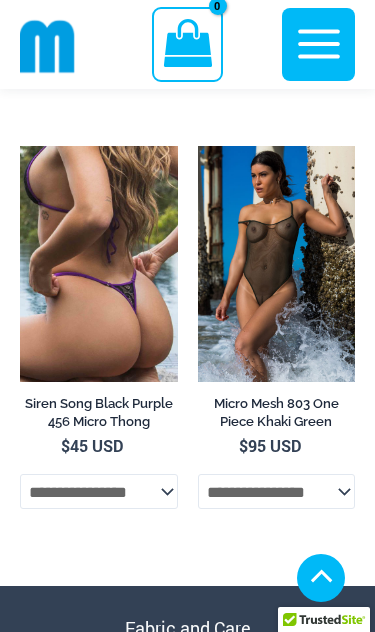 click at bounding box center [198, 146] 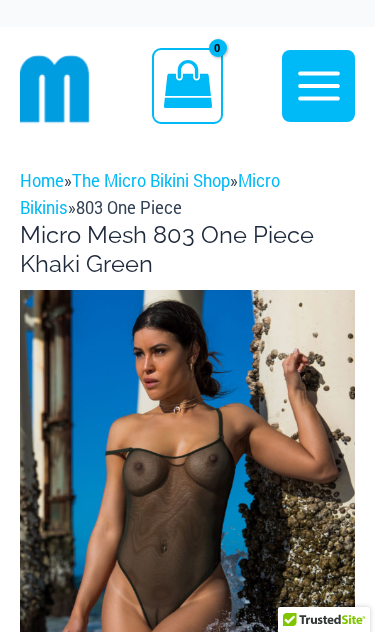 click at bounding box center (187, 541) 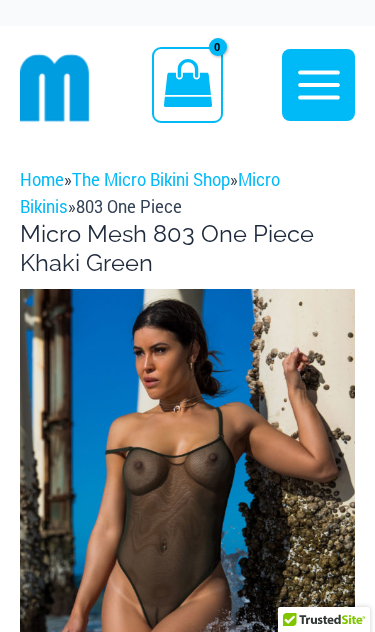 scroll, scrollTop: 1, scrollLeft: 0, axis: vertical 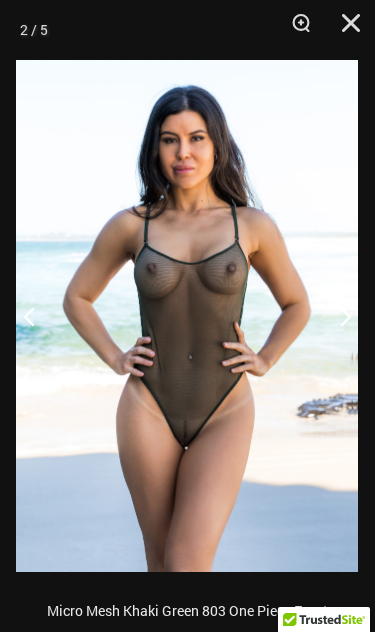click at bounding box center [344, 30] 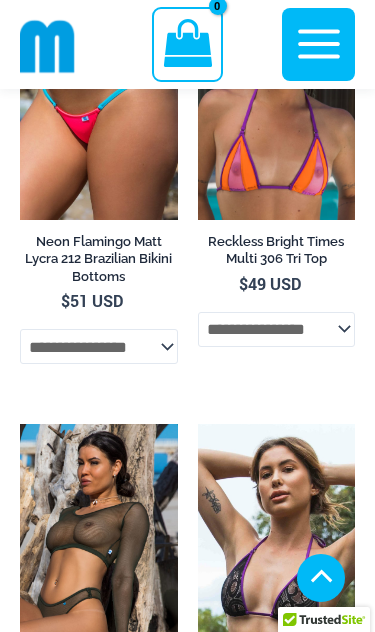 scroll, scrollTop: 9440, scrollLeft: 0, axis: vertical 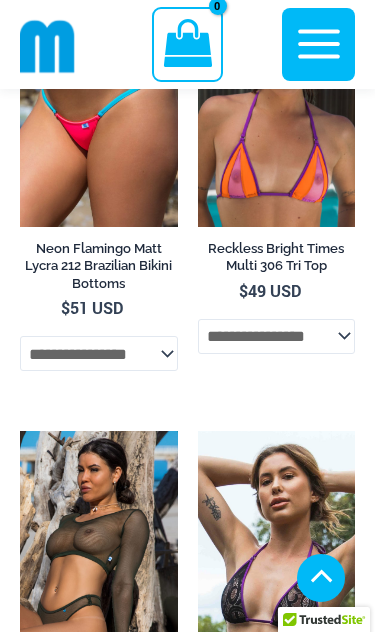 click at bounding box center [47, 46] 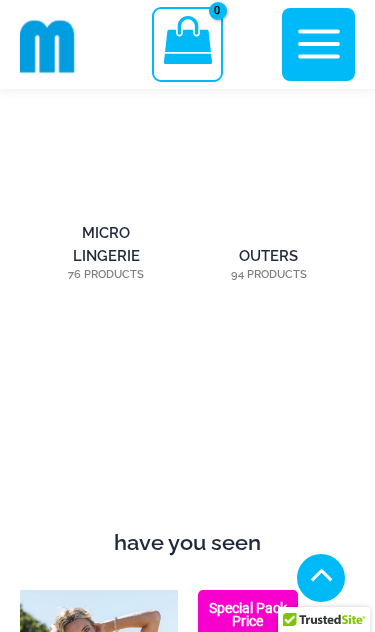 scroll, scrollTop: 1303, scrollLeft: 0, axis: vertical 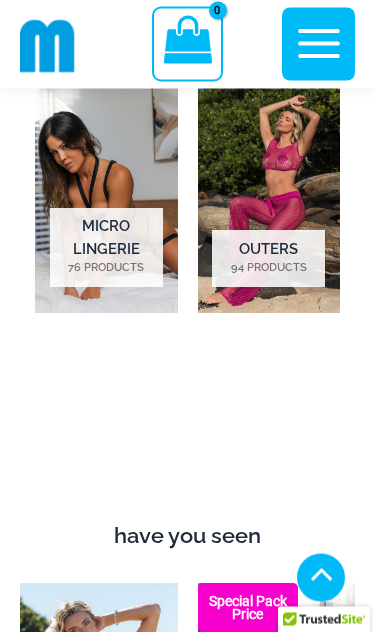 click on "Micro Lingerie 76 Products" at bounding box center (106, 248) 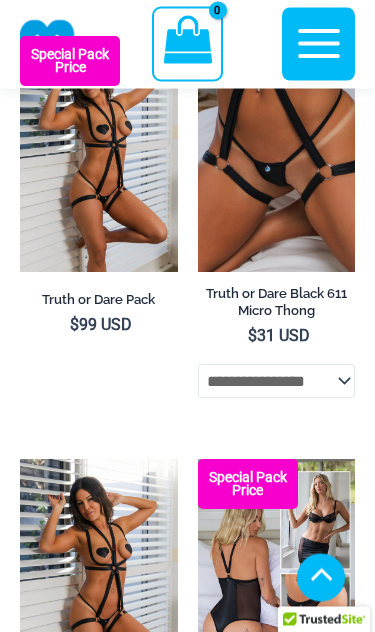 scroll, scrollTop: 556, scrollLeft: 0, axis: vertical 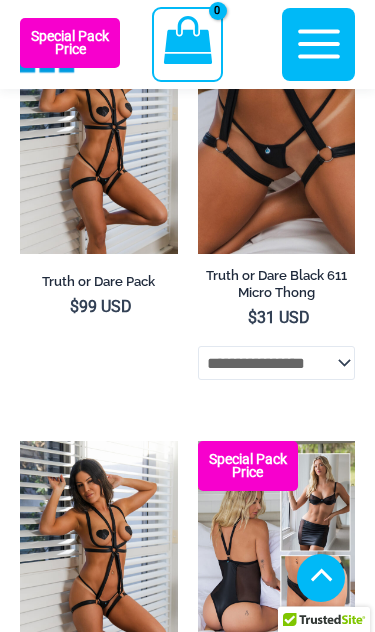 click at bounding box center (20, 441) 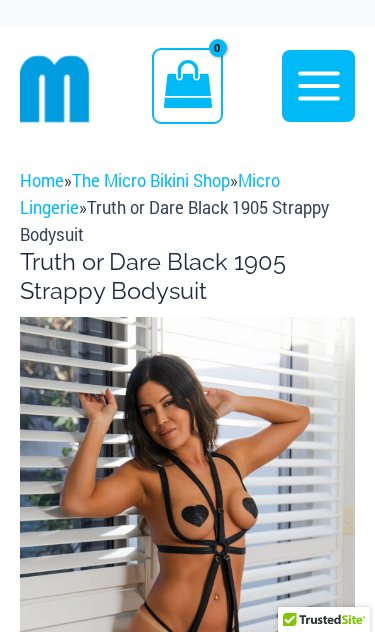 click at bounding box center [187, 568] 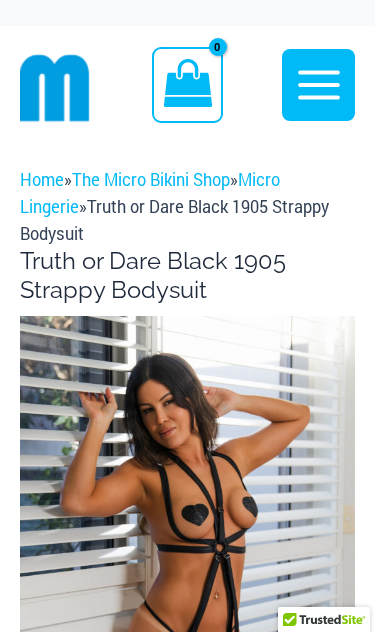 scroll, scrollTop: 1, scrollLeft: 0, axis: vertical 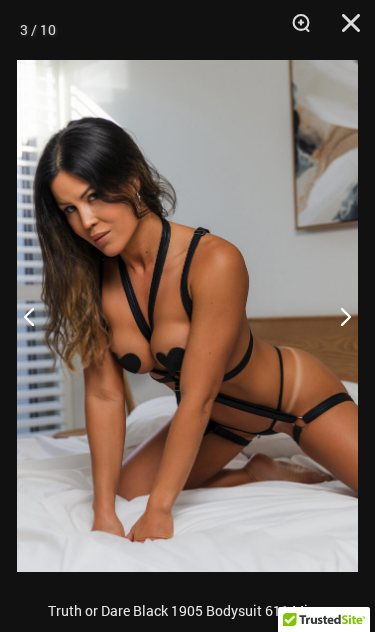 click at bounding box center (344, 30) 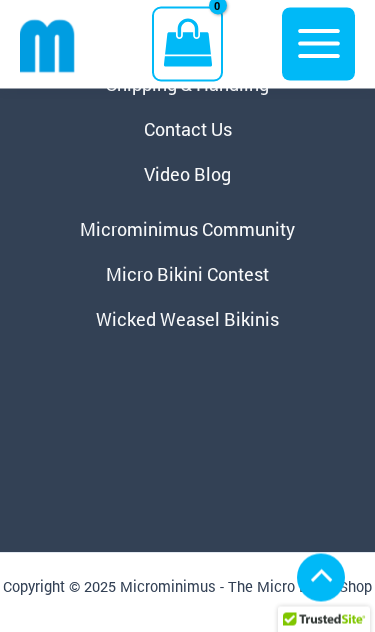 scroll, scrollTop: 9181, scrollLeft: 0, axis: vertical 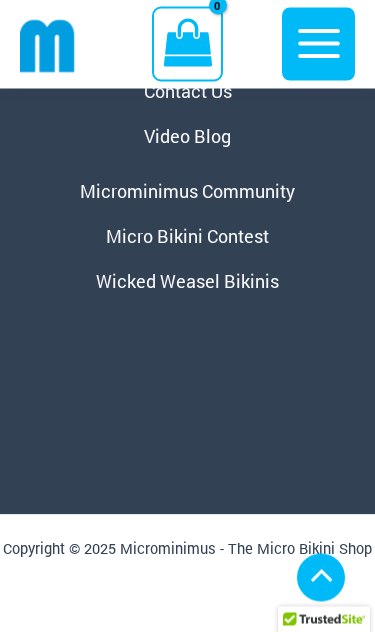 click 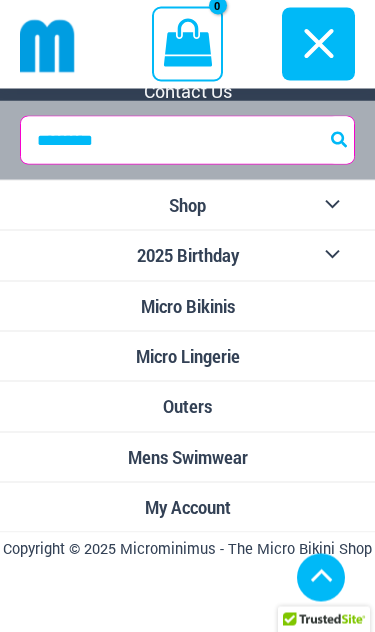 scroll, scrollTop: 9181, scrollLeft: 0, axis: vertical 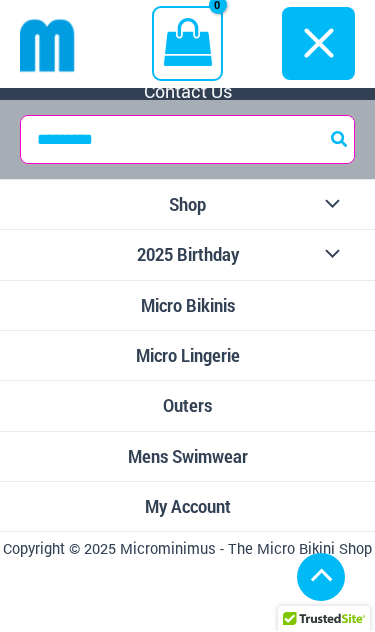 click on "2025 Birthday" at bounding box center (187, 256) 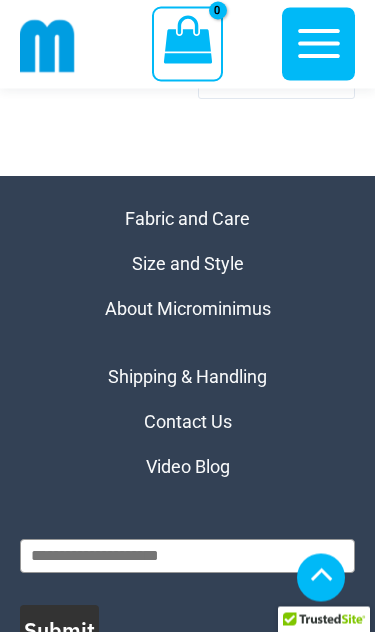 scroll, scrollTop: 3853, scrollLeft: 0, axis: vertical 